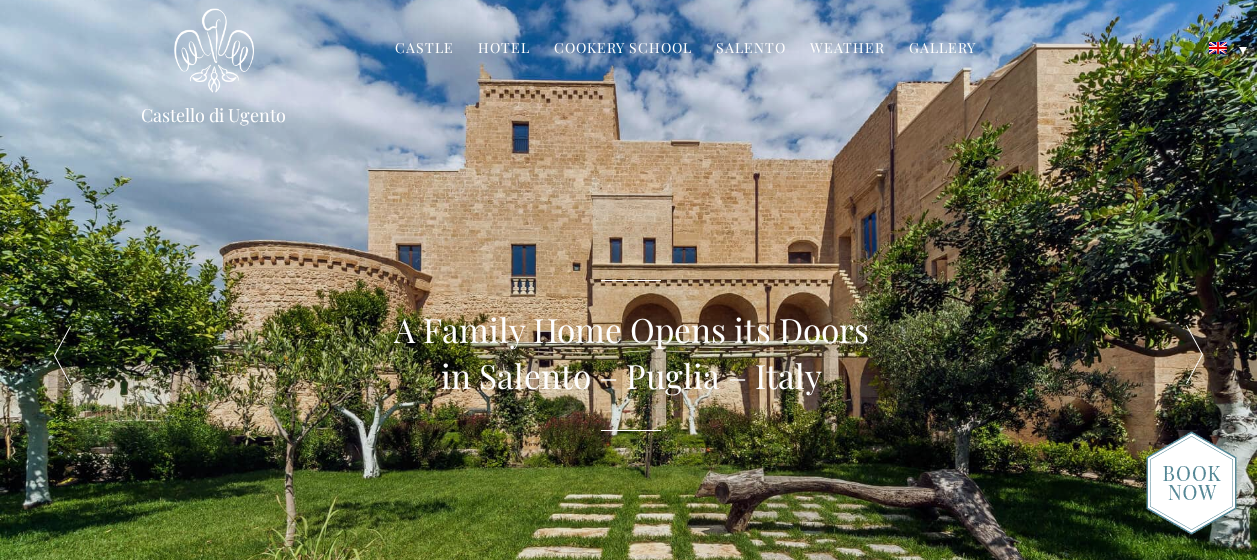 scroll, scrollTop: 0, scrollLeft: 0, axis: both 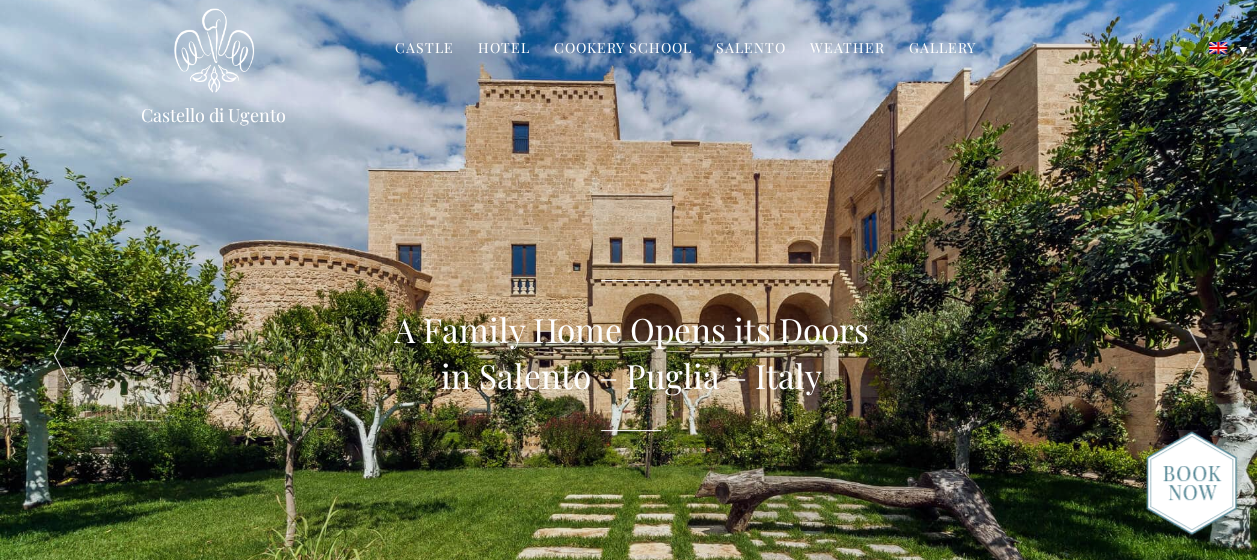 click on "Hotel" at bounding box center (504, 49) 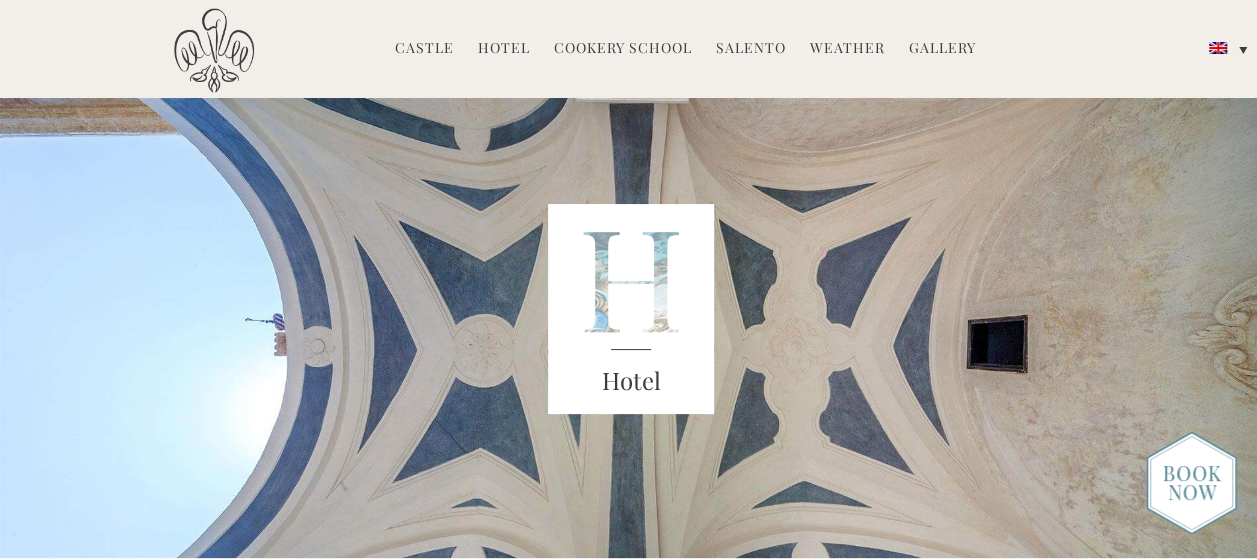 scroll, scrollTop: 100, scrollLeft: 0, axis: vertical 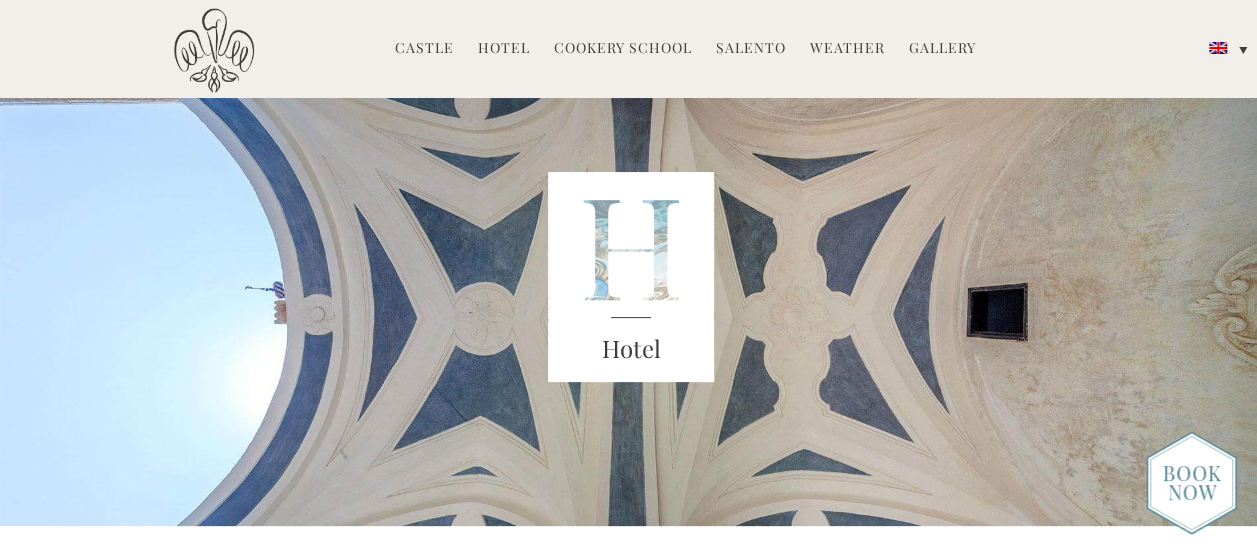 click on "Hotel" at bounding box center (504, 49) 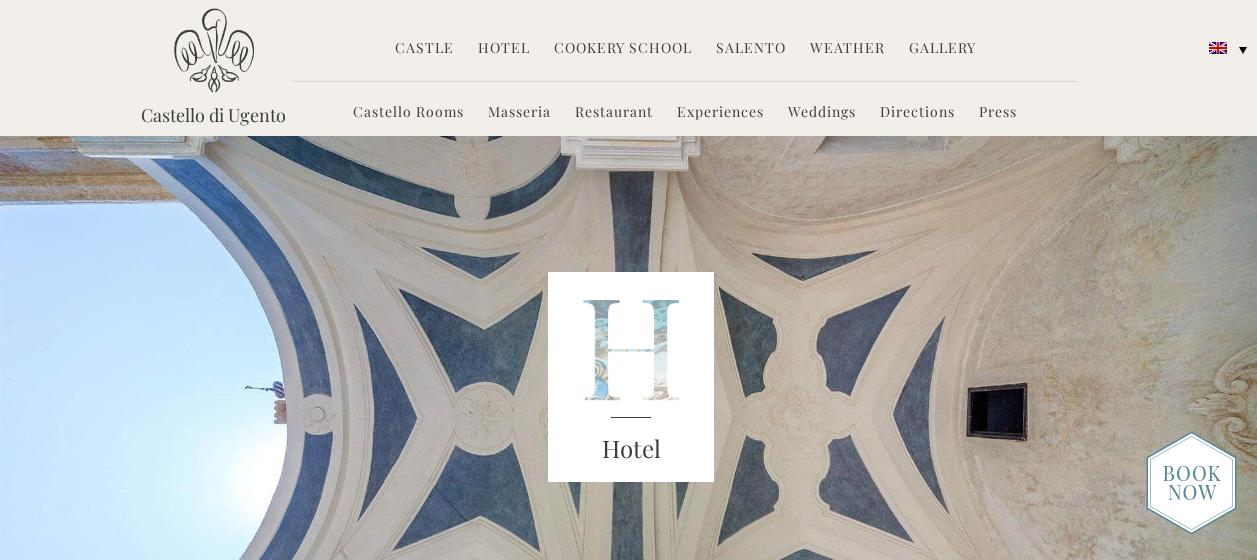 scroll, scrollTop: 0, scrollLeft: 0, axis: both 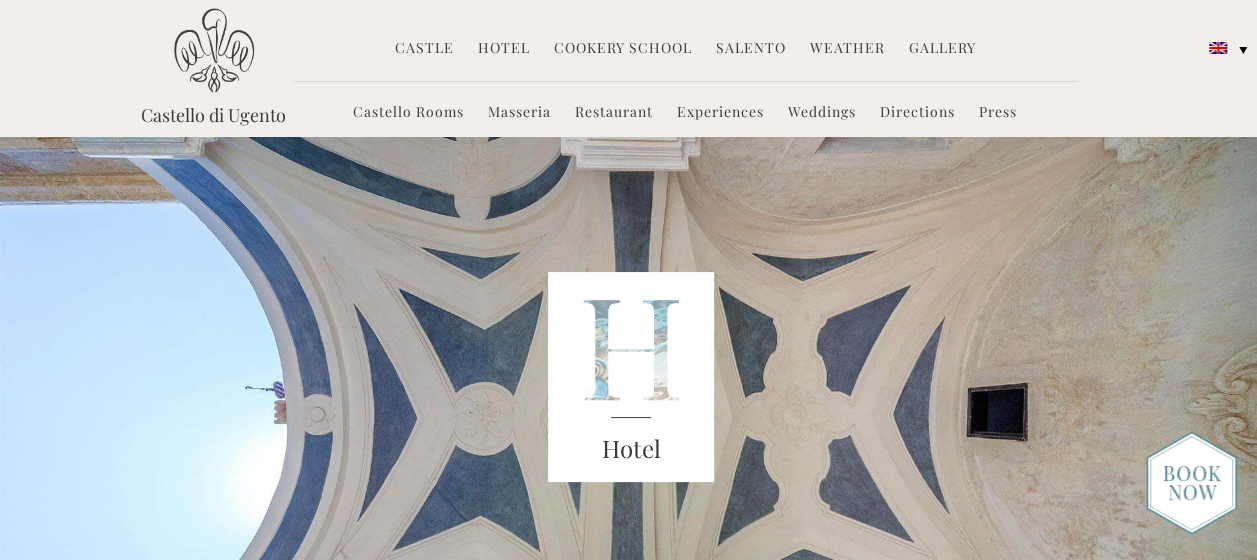 click on "Restaurant" at bounding box center (614, 113) 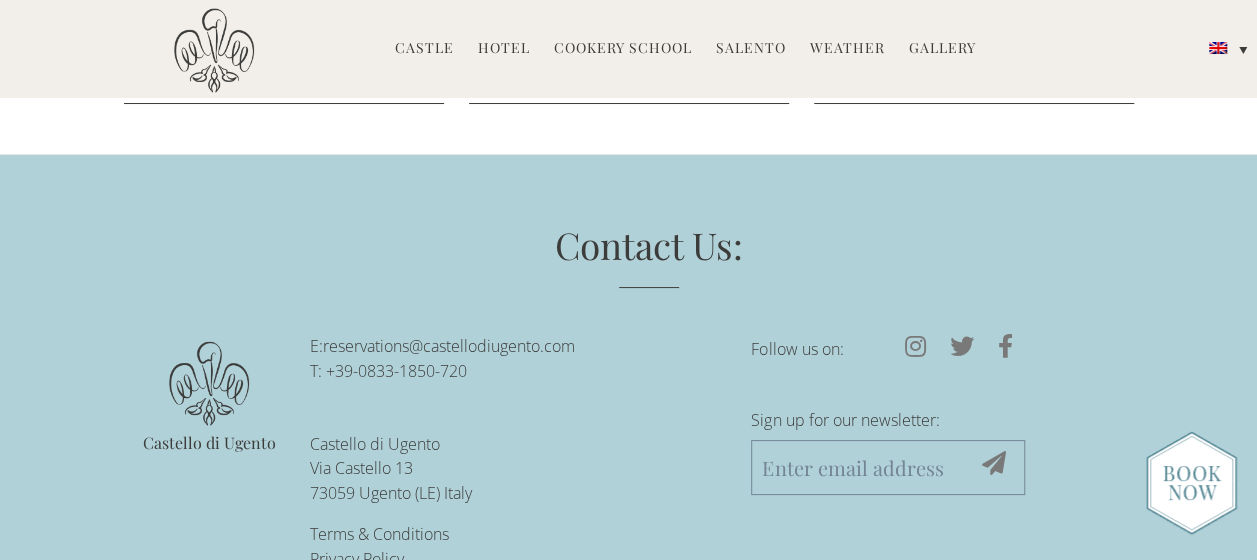 scroll, scrollTop: 4200, scrollLeft: 0, axis: vertical 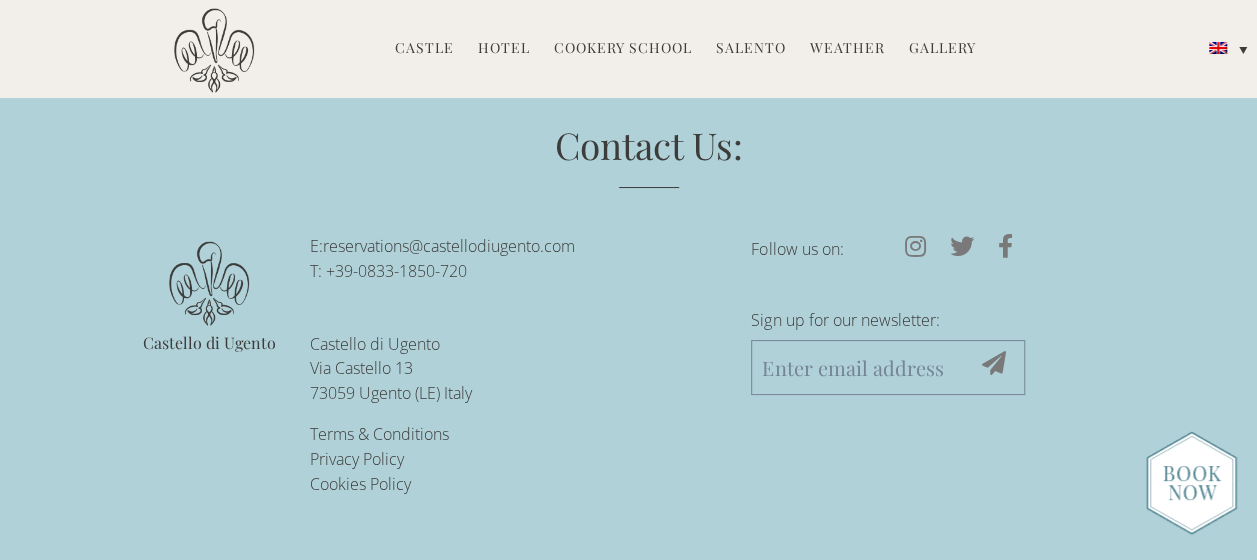click on "Hotel" at bounding box center (504, 49) 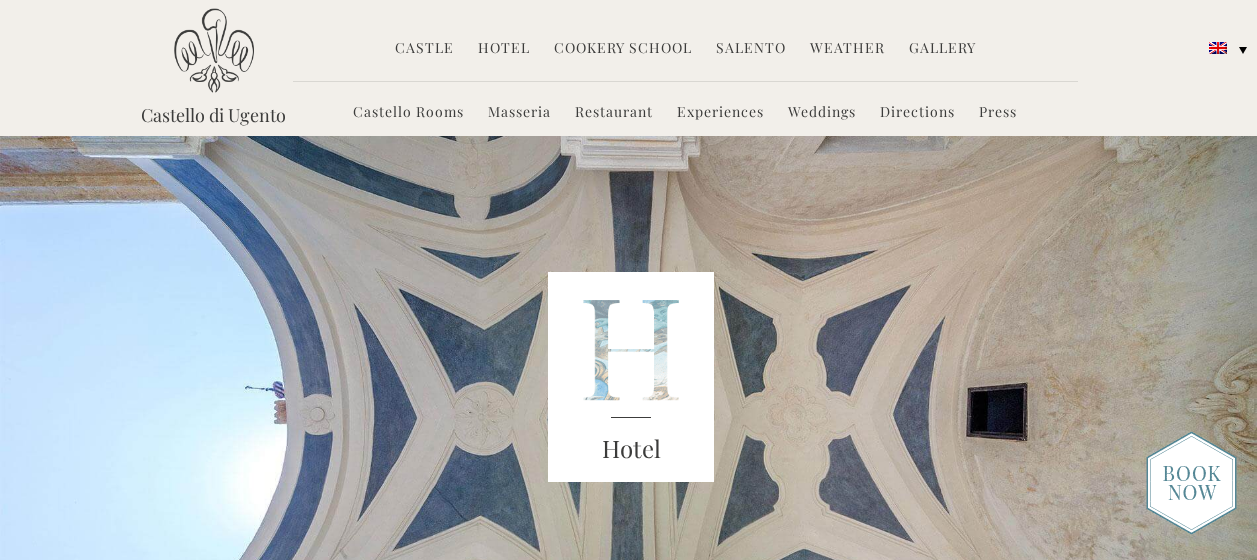 scroll, scrollTop: 0, scrollLeft: 0, axis: both 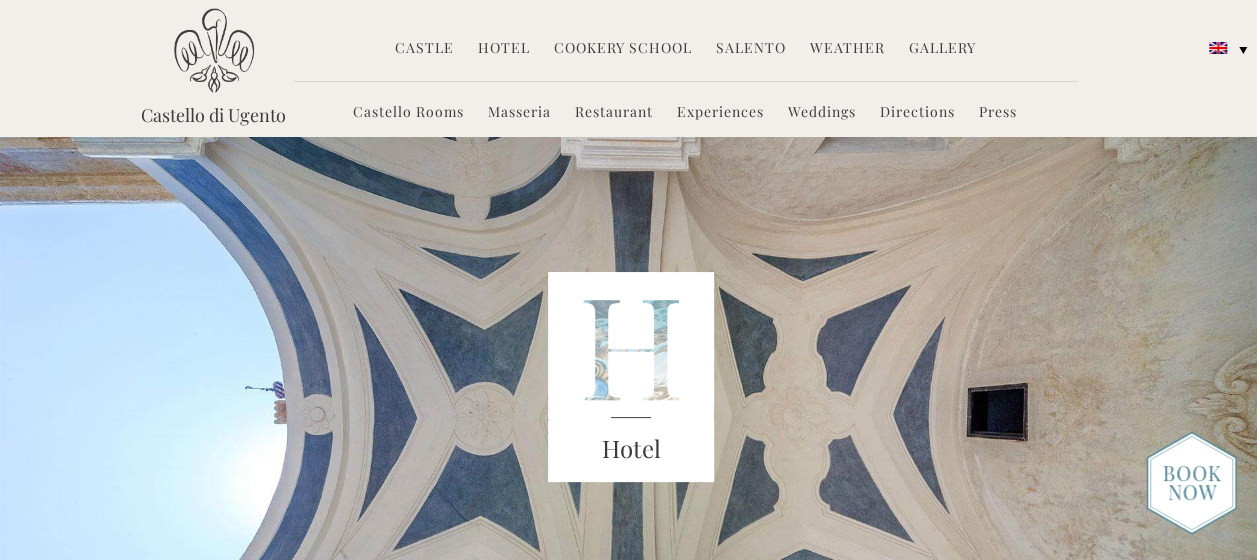click on "Experiences" at bounding box center (720, 113) 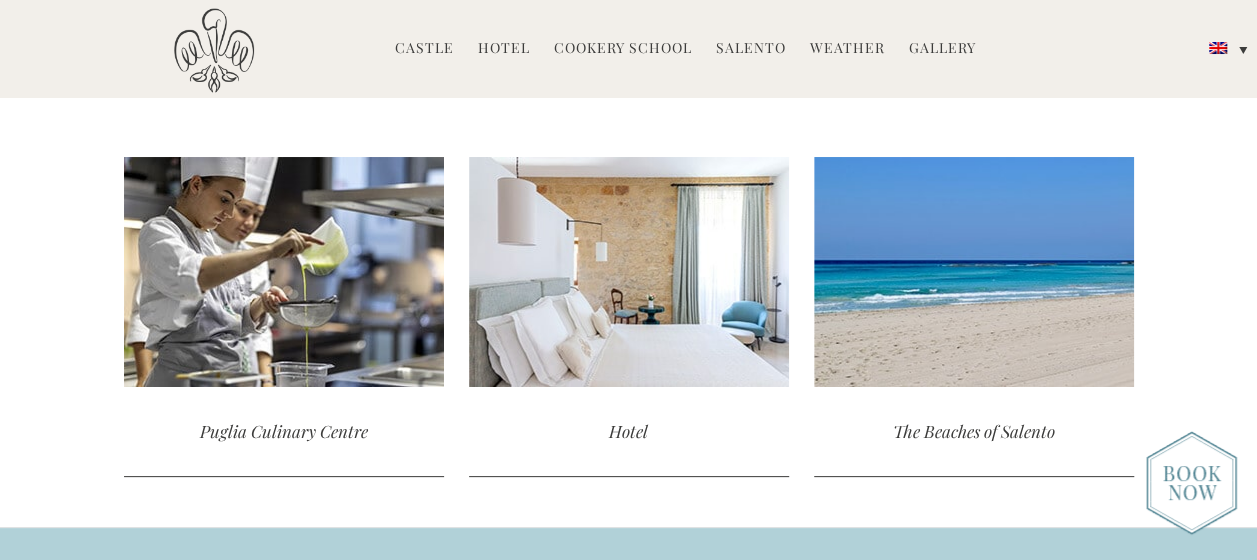 scroll, scrollTop: 5500, scrollLeft: 0, axis: vertical 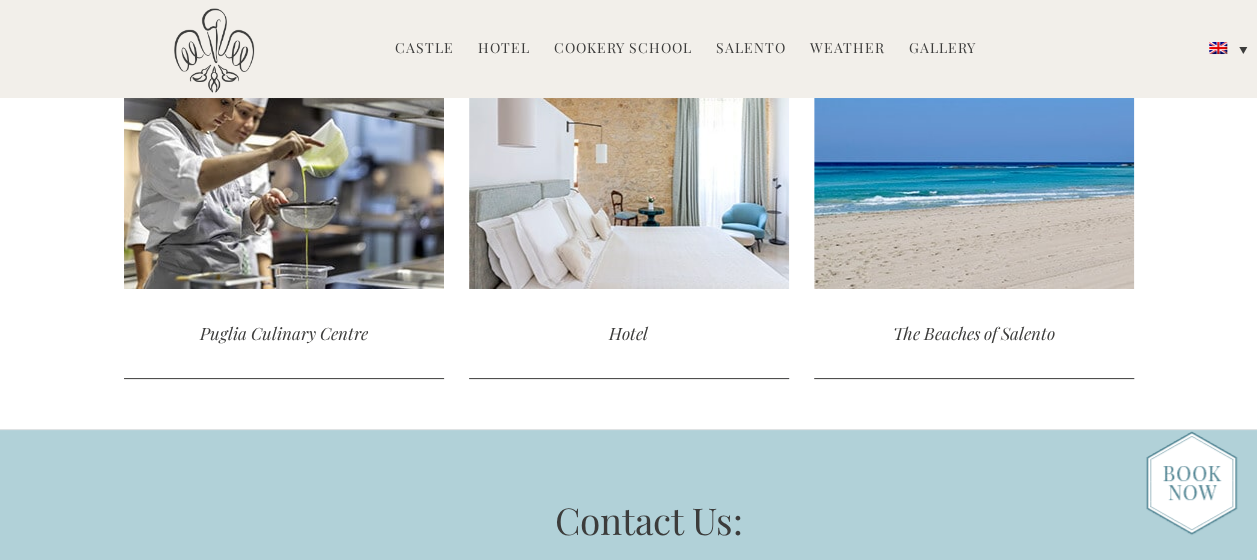 click on "Cookery School" at bounding box center [623, 49] 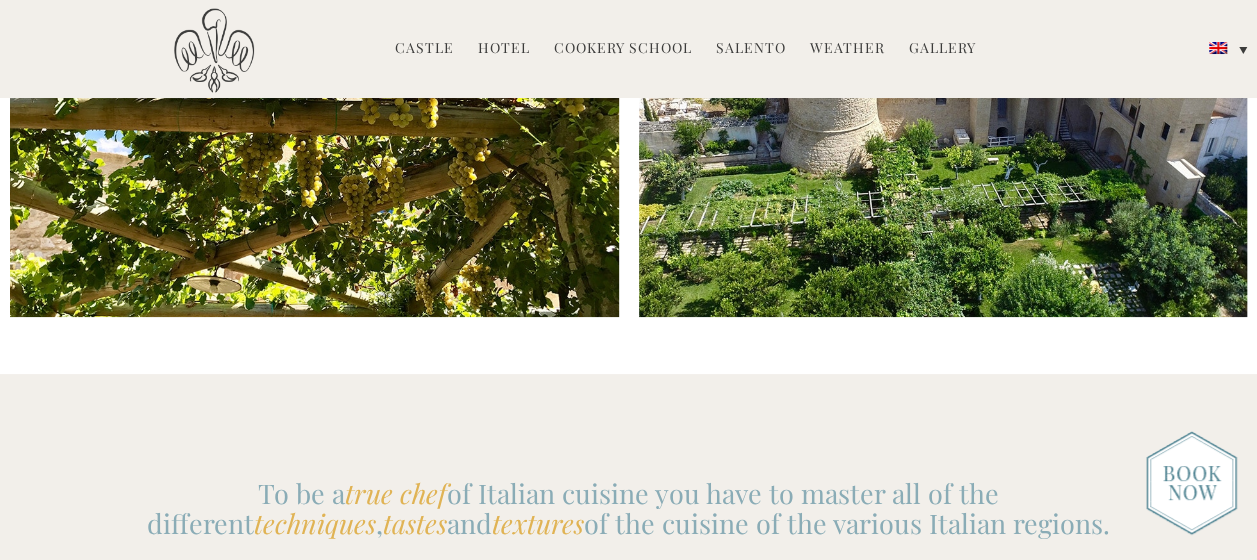 scroll, scrollTop: 3500, scrollLeft: 0, axis: vertical 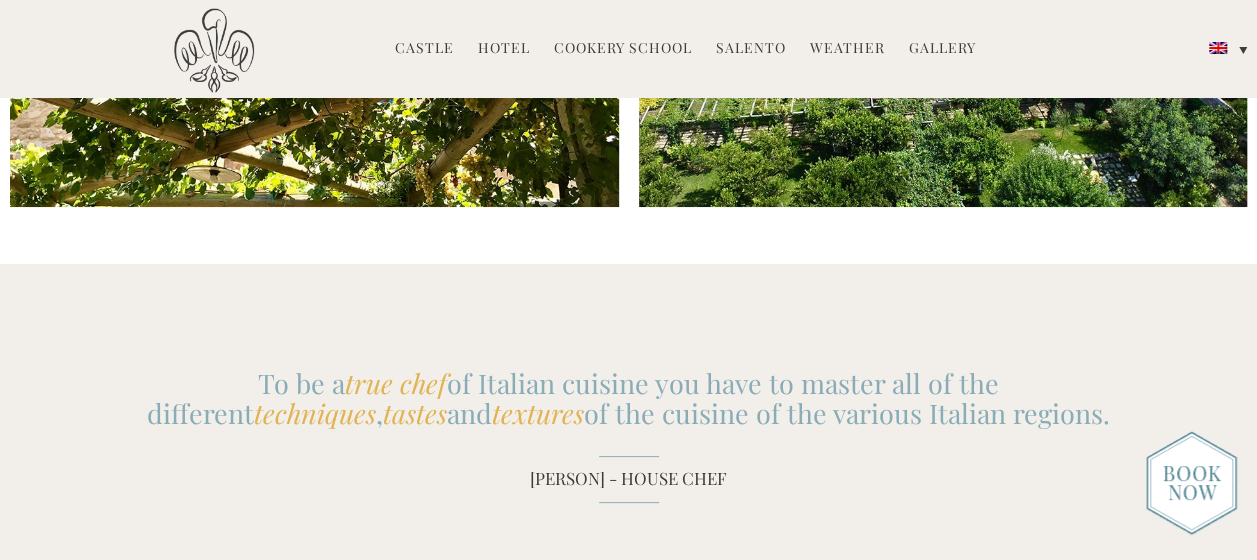 click on "Hotel" at bounding box center (504, 49) 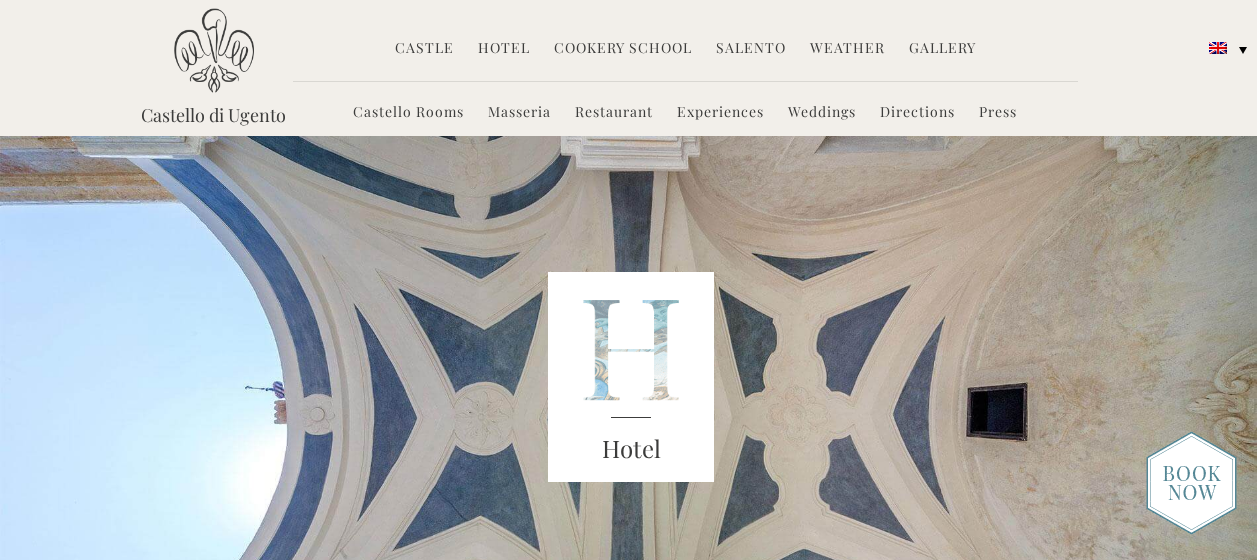 scroll, scrollTop: 0, scrollLeft: 0, axis: both 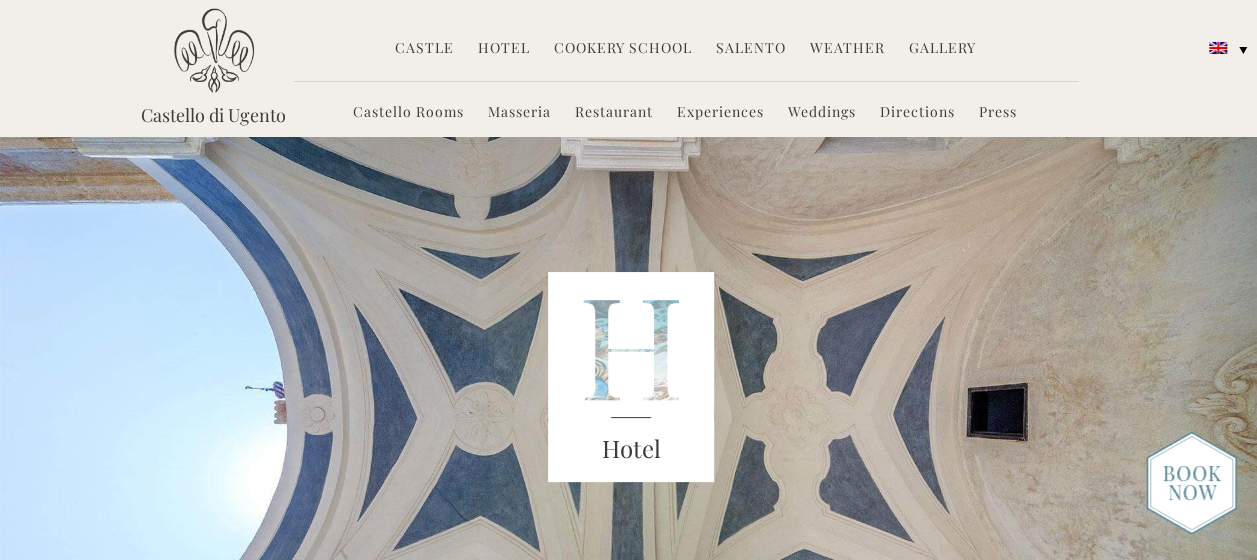 click on "Castello Rooms" at bounding box center [408, 113] 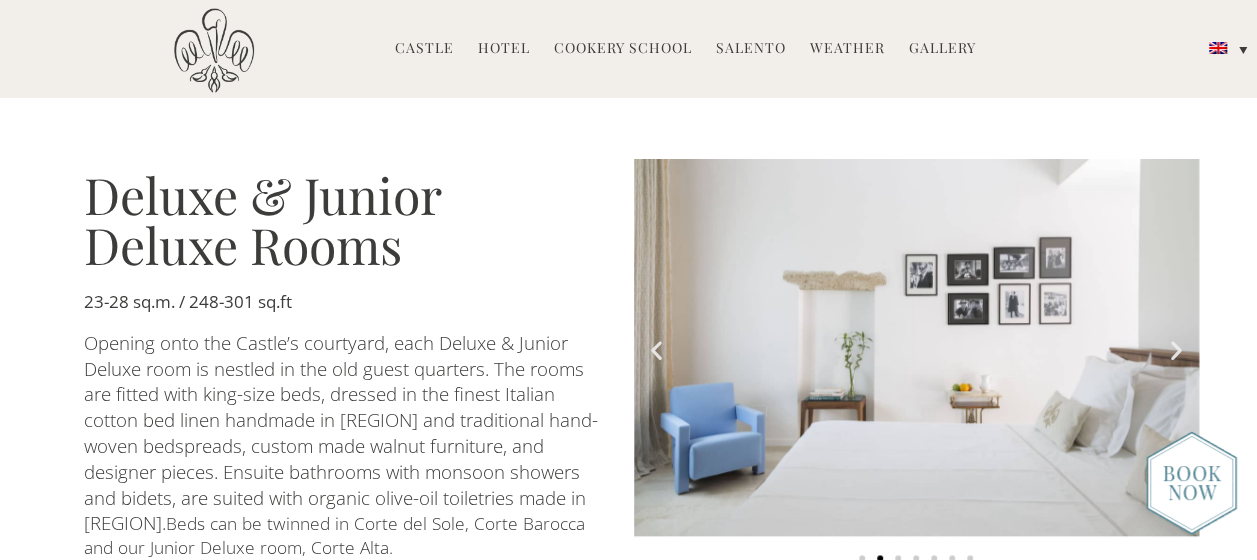 scroll, scrollTop: 1000, scrollLeft: 0, axis: vertical 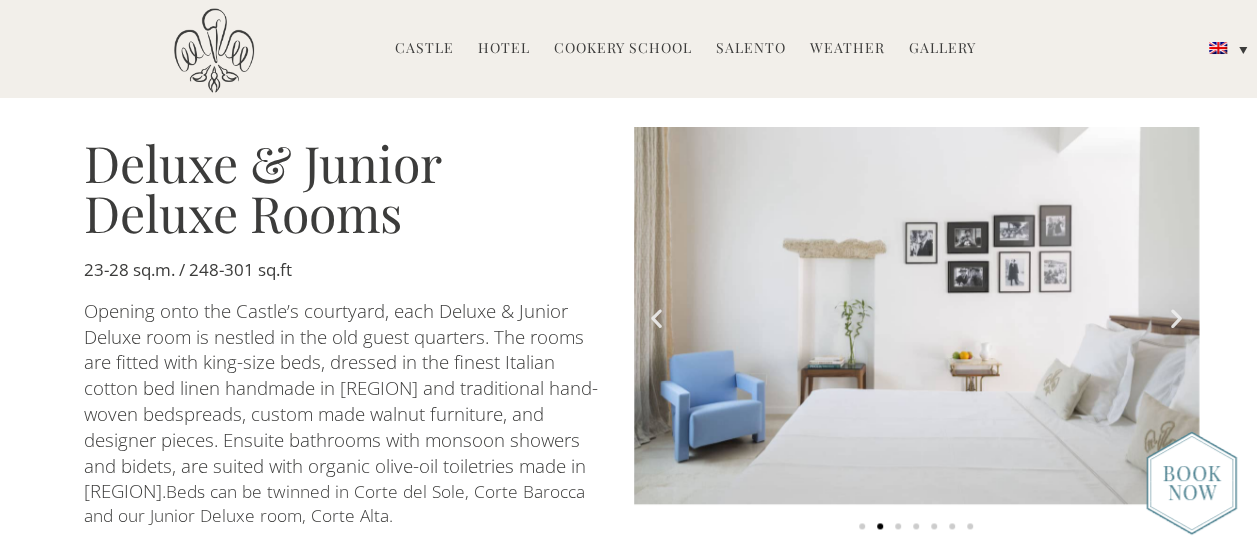 click at bounding box center [1176, 317] 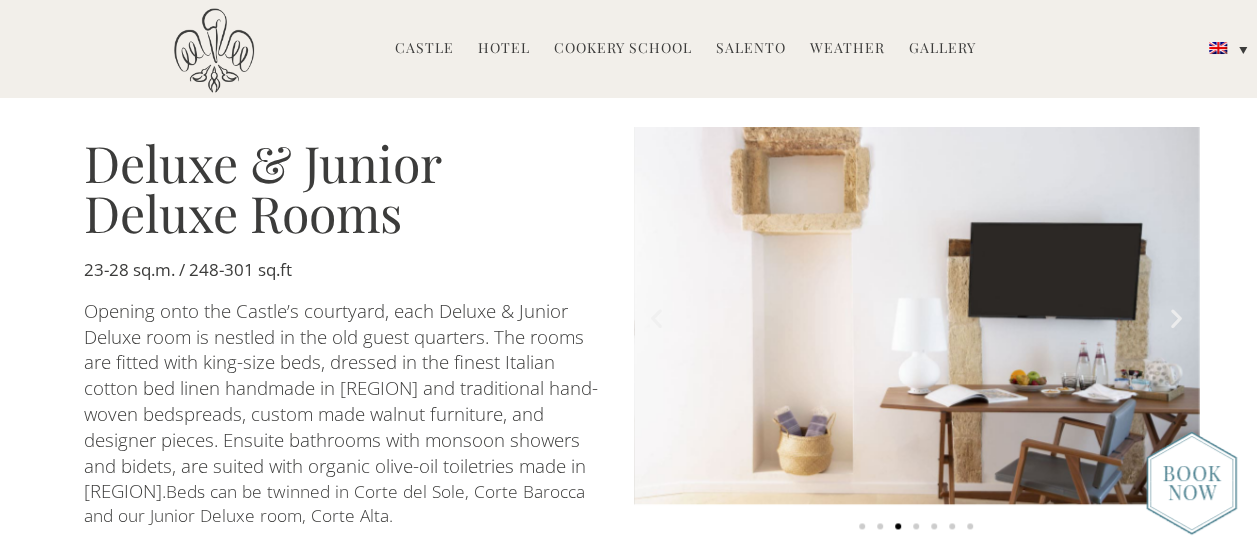 click at bounding box center [1176, 317] 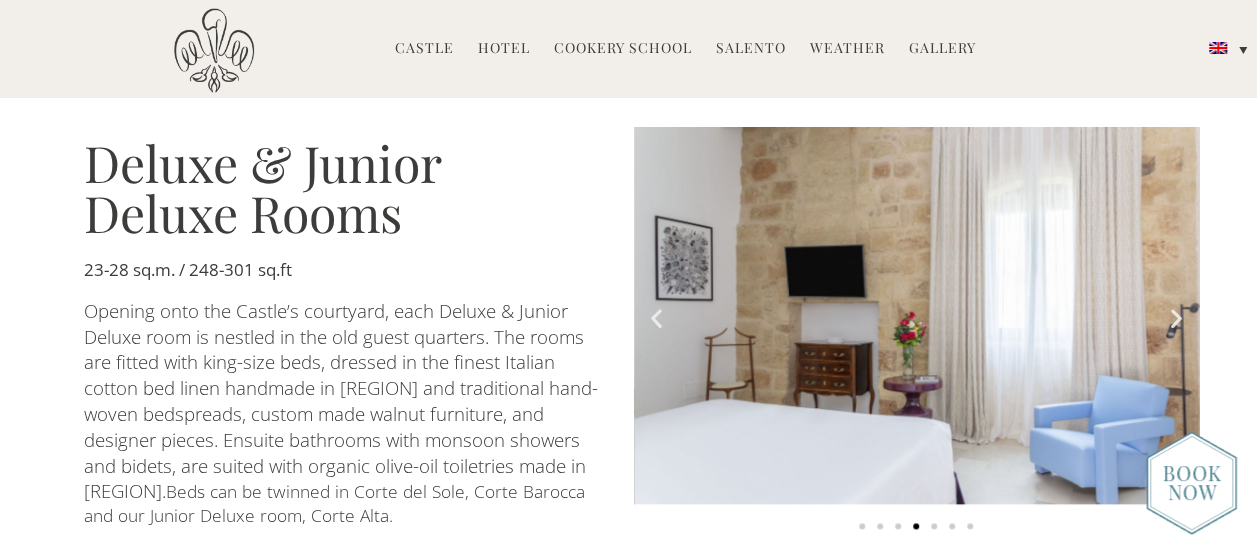 click at bounding box center [1176, 317] 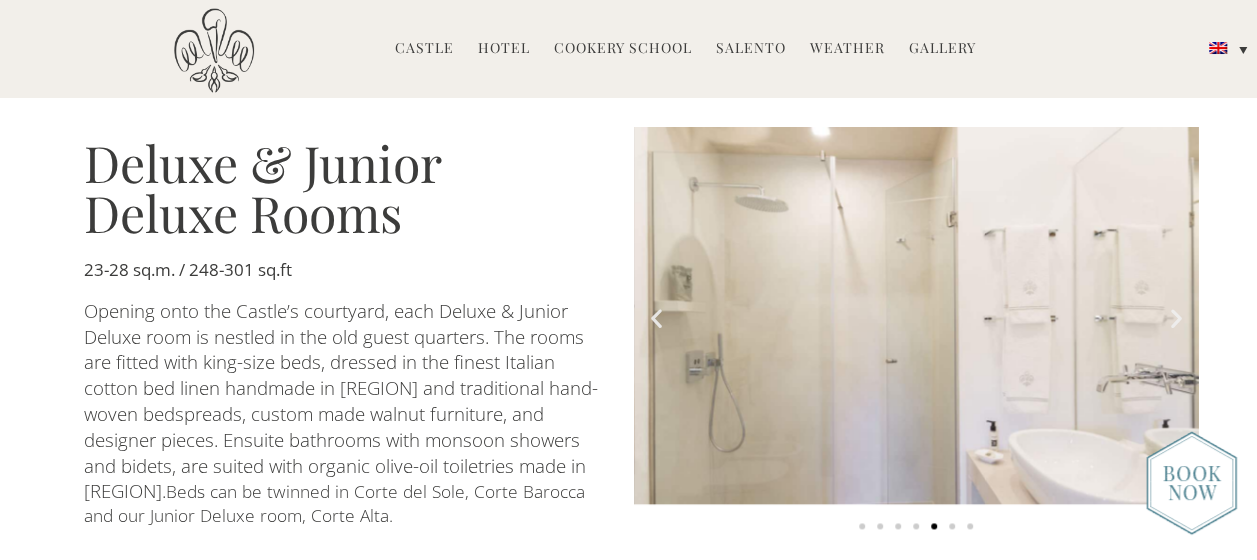 click at bounding box center [1176, 317] 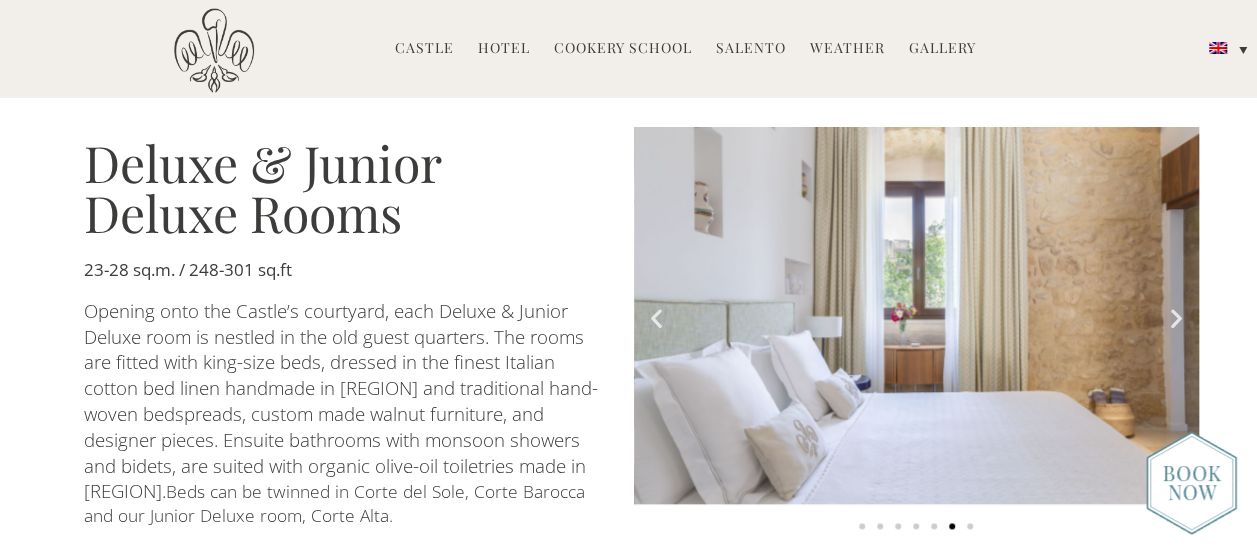 click at bounding box center [1176, 317] 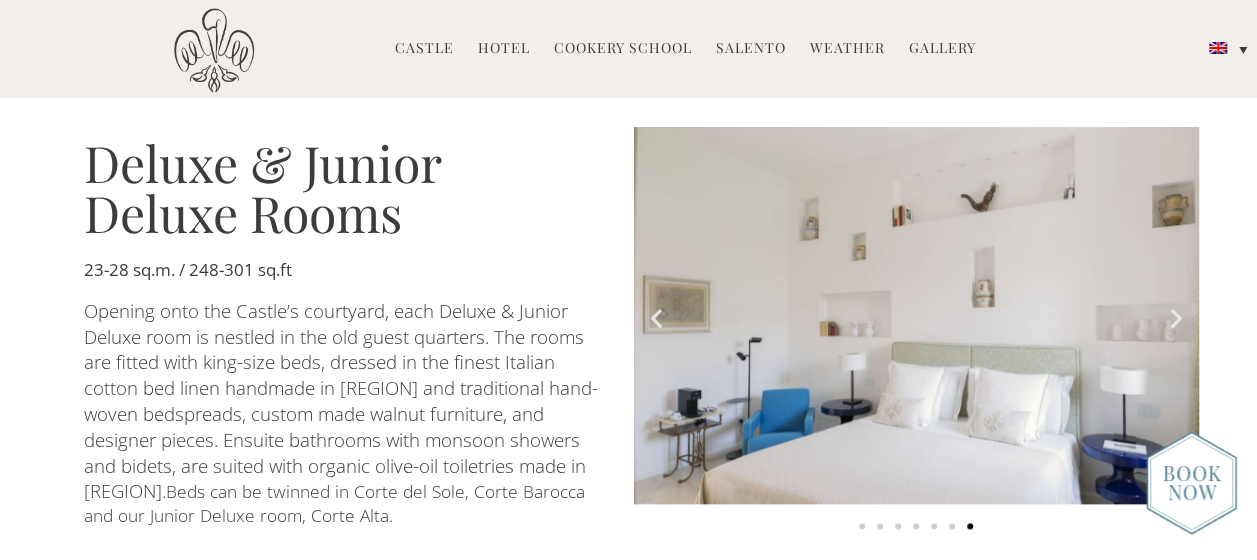 click at bounding box center (1176, 317) 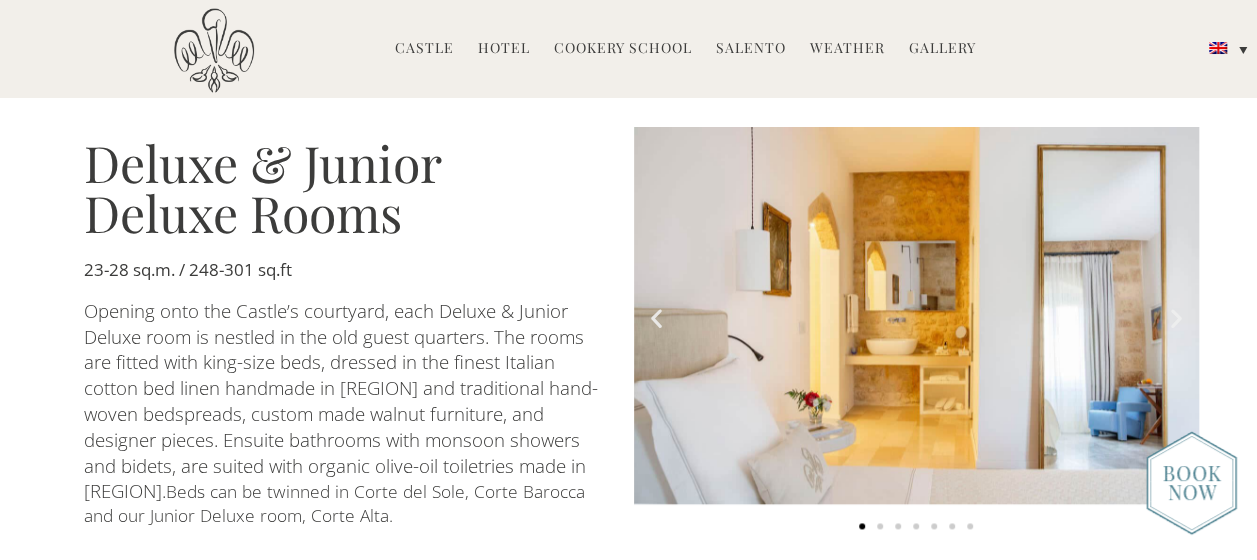 click at bounding box center (1176, 317) 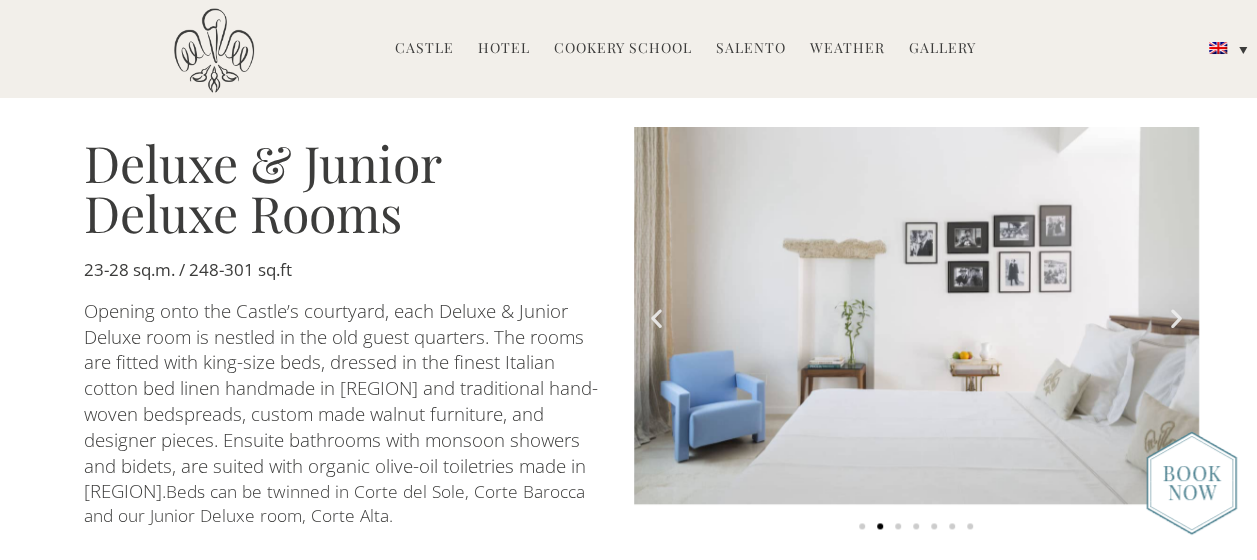 click at bounding box center (1176, 317) 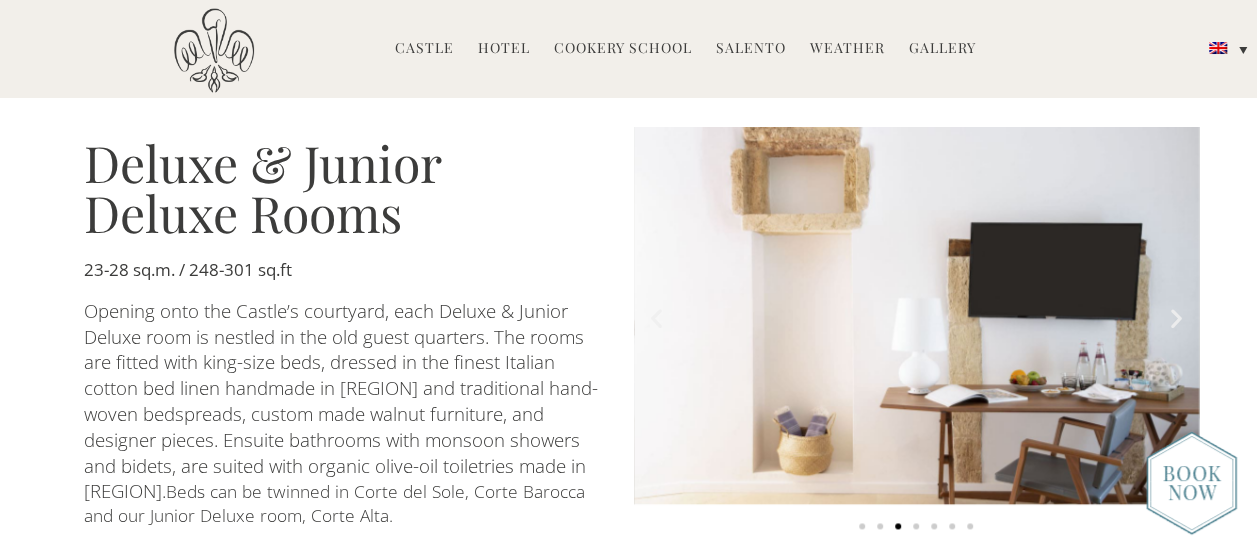 click at bounding box center (1176, 317) 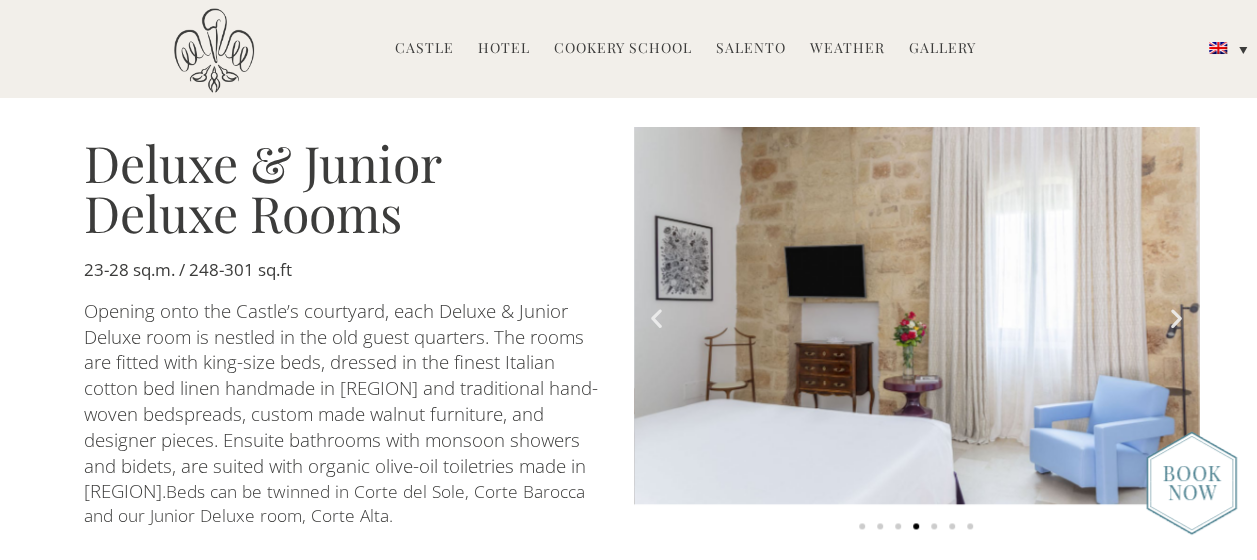 click at bounding box center [1176, 317] 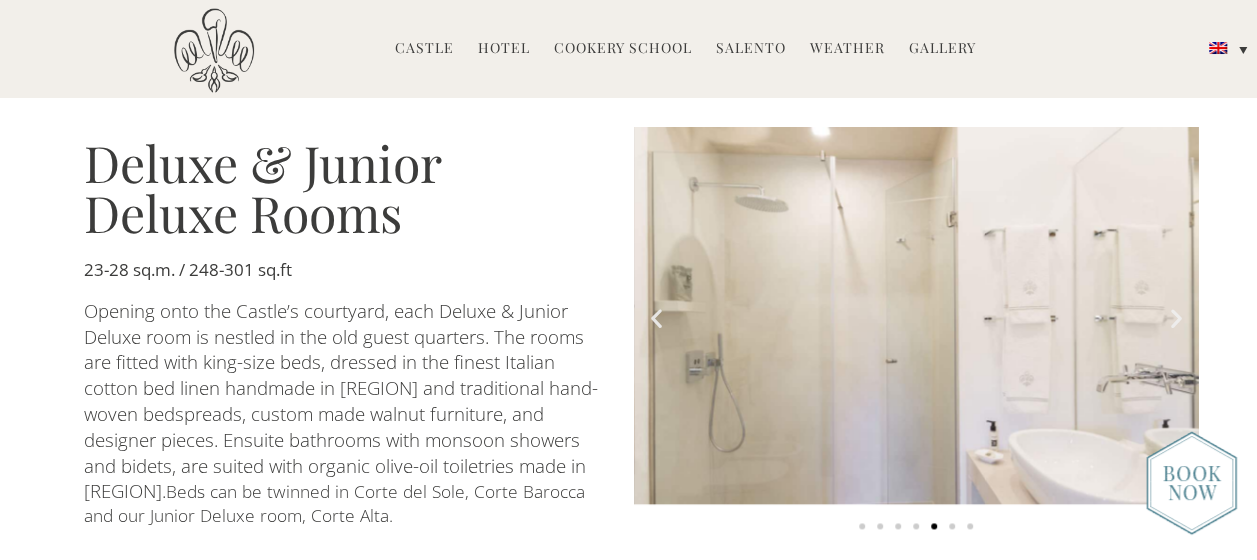 click at bounding box center [1176, 317] 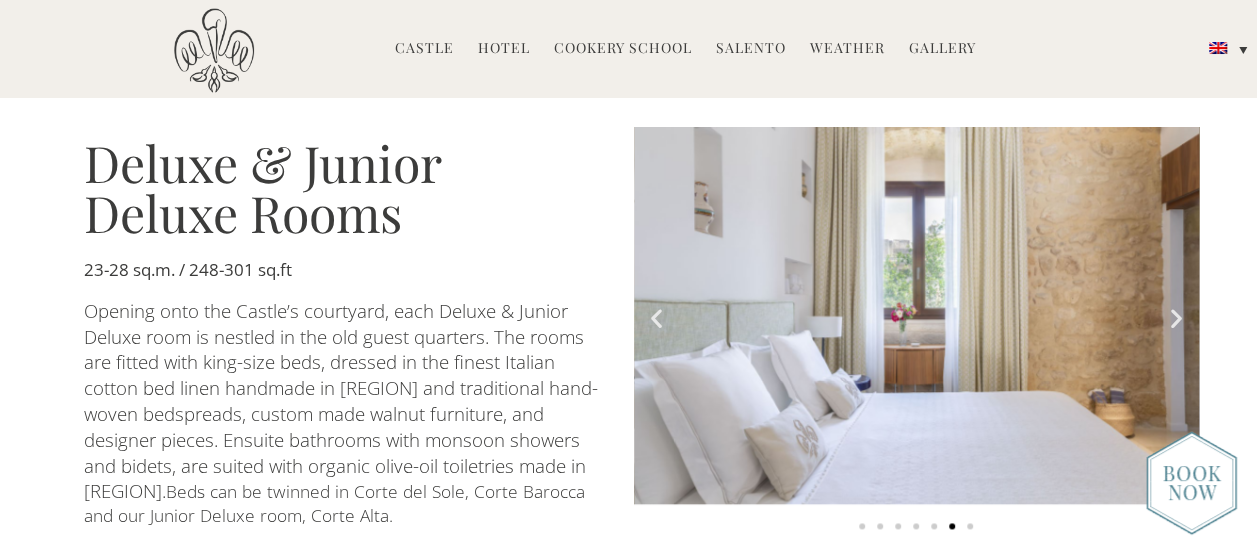 click at bounding box center (1176, 317) 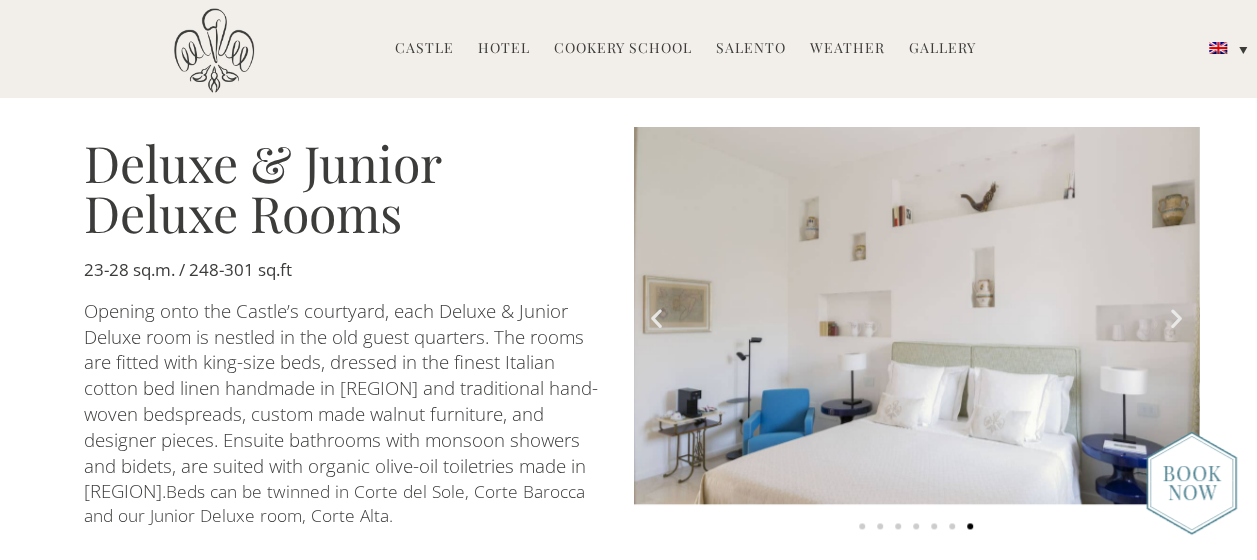 click at bounding box center [1176, 317] 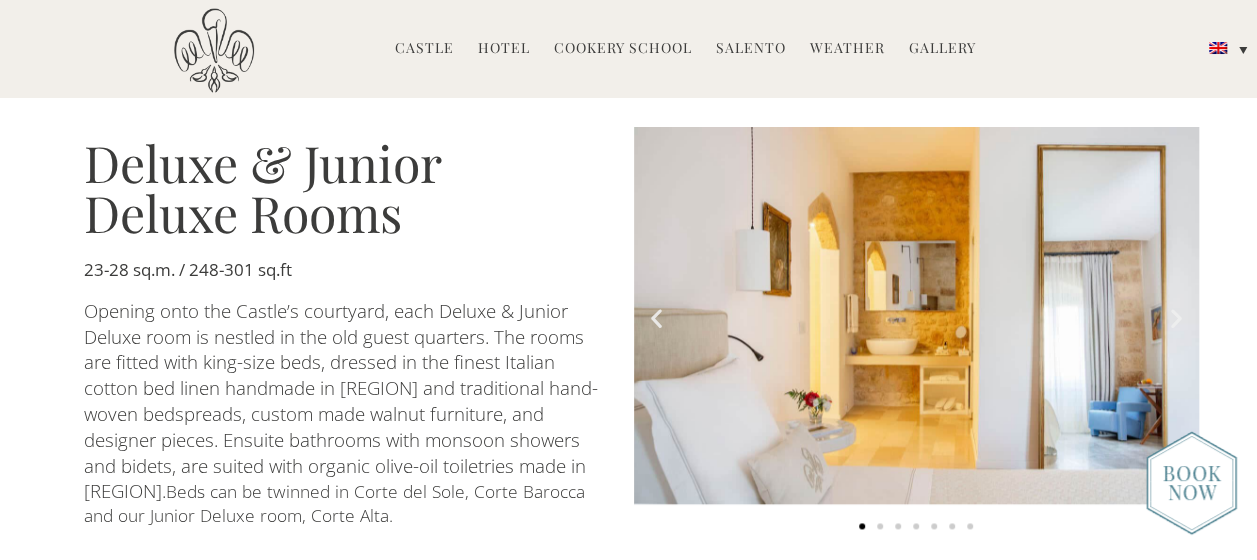 click at bounding box center (1176, 317) 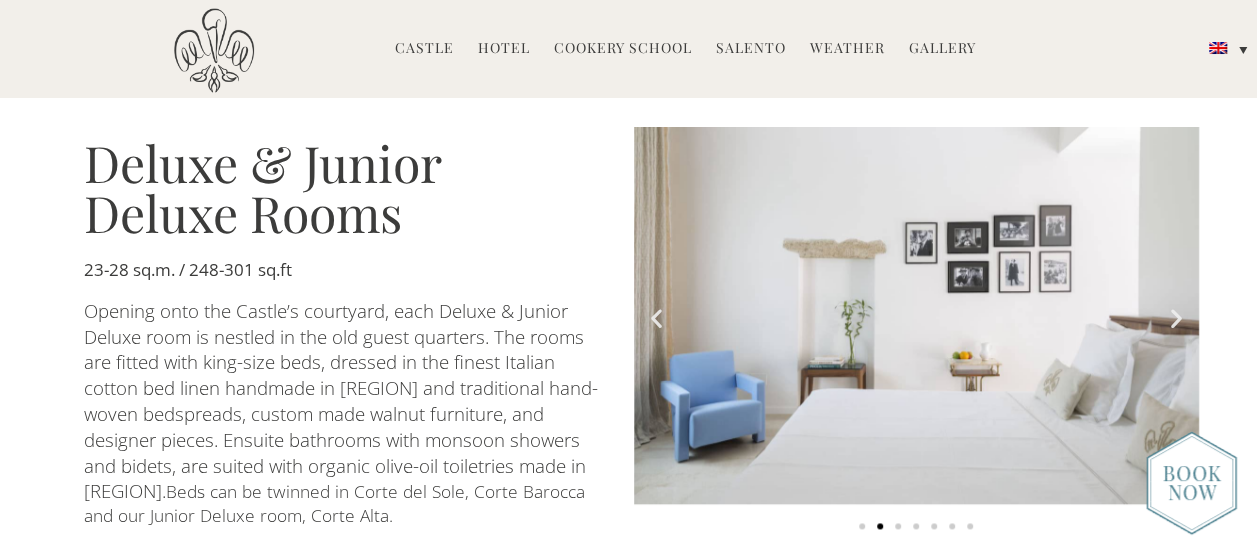 click at bounding box center (1176, 317) 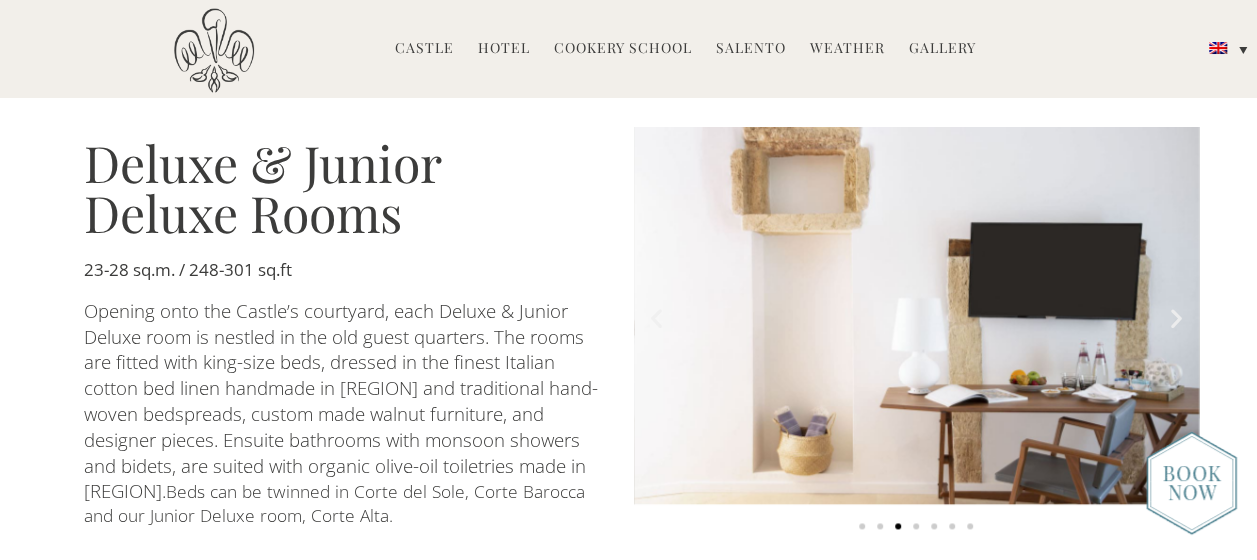 click at bounding box center (1176, 317) 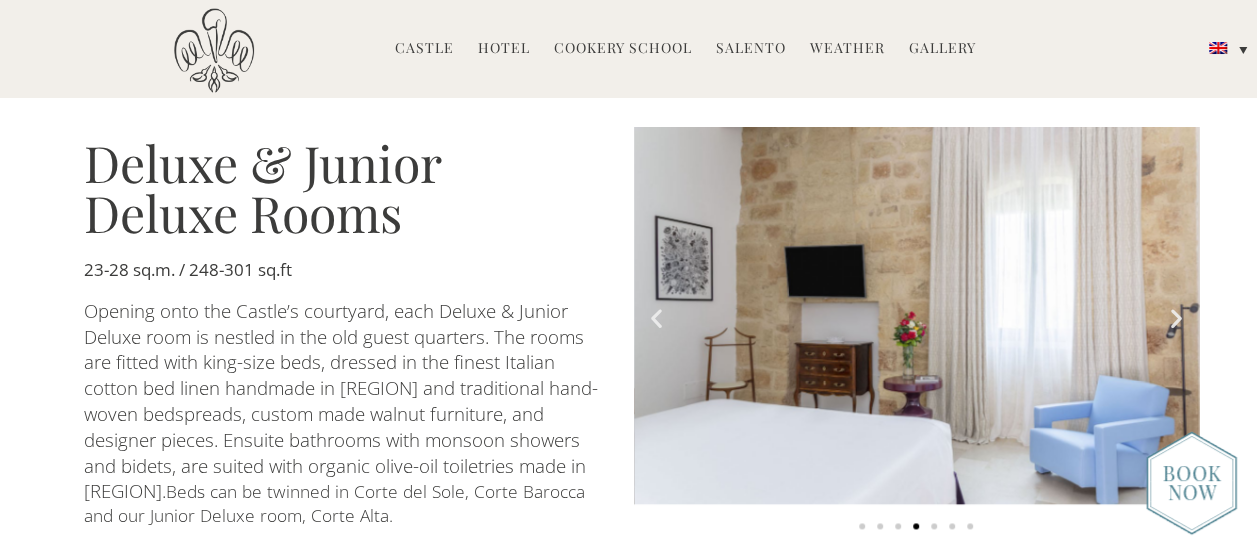 click at bounding box center [1176, 317] 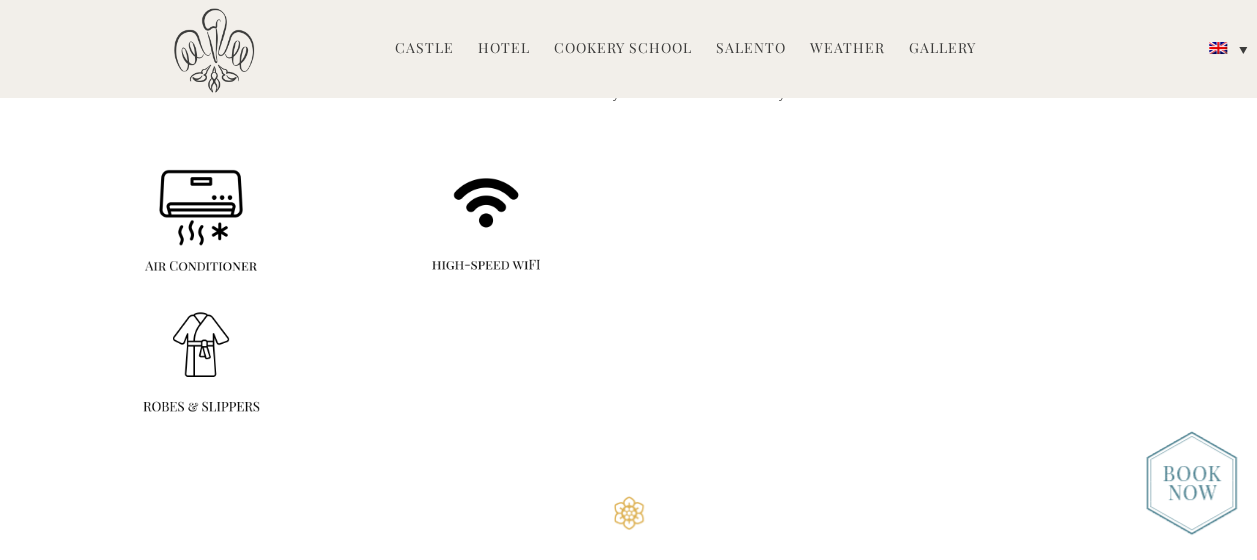 scroll, scrollTop: 4600, scrollLeft: 0, axis: vertical 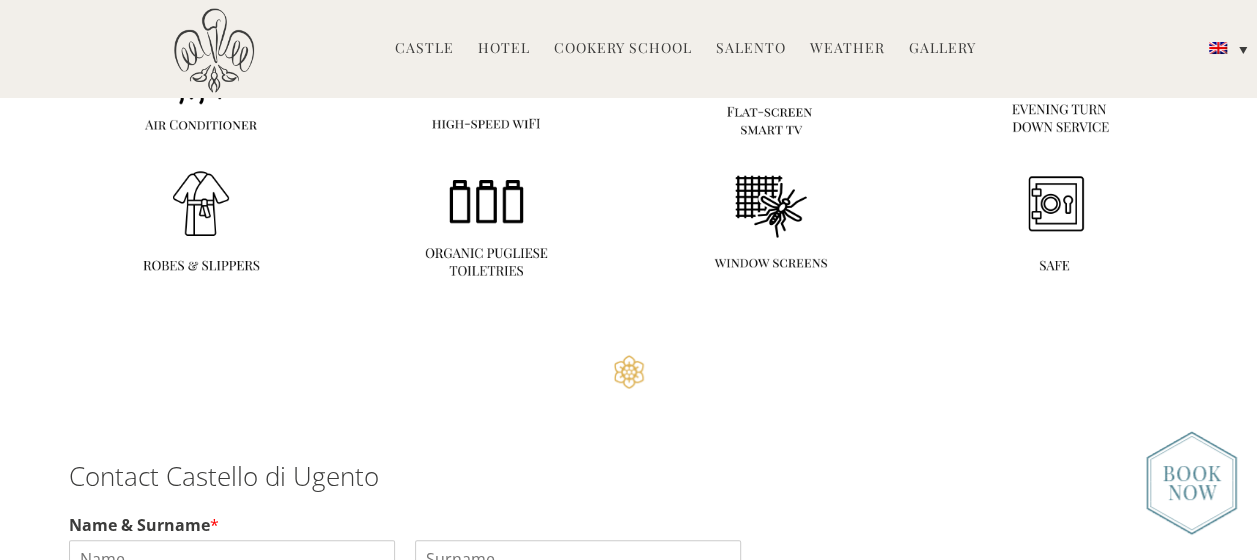 click on "Hotel" at bounding box center (504, 49) 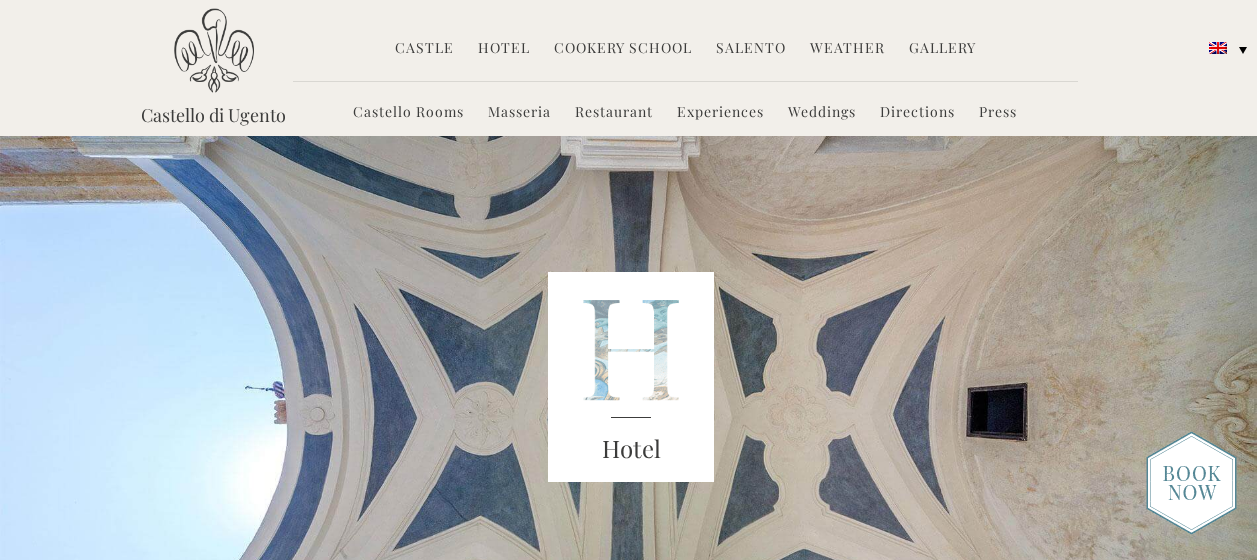 scroll, scrollTop: 0, scrollLeft: 0, axis: both 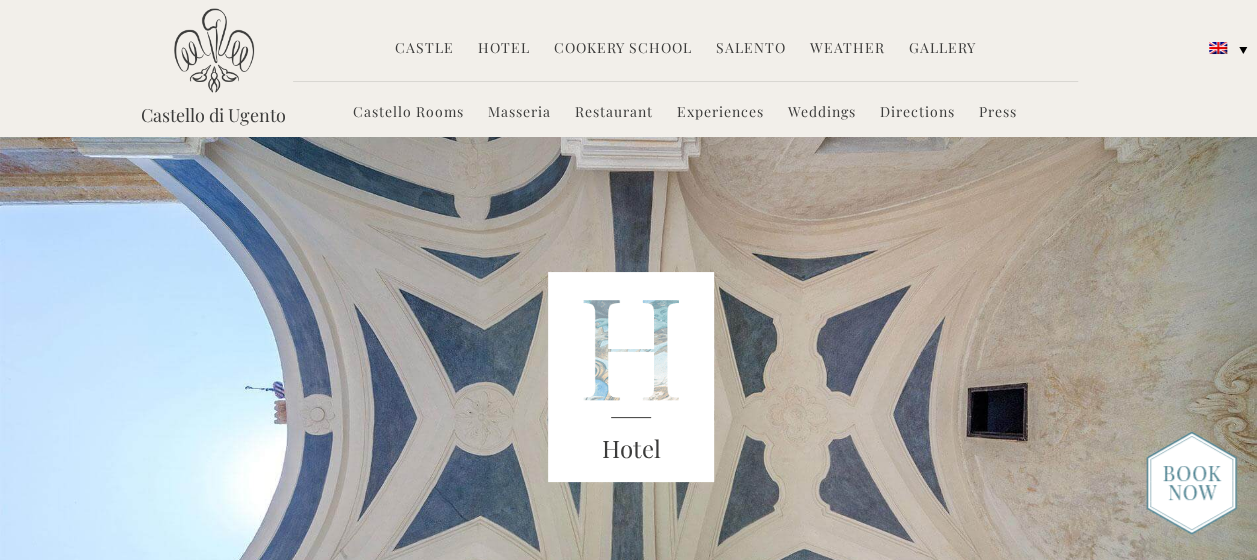 click on "Masseria" at bounding box center (519, 113) 